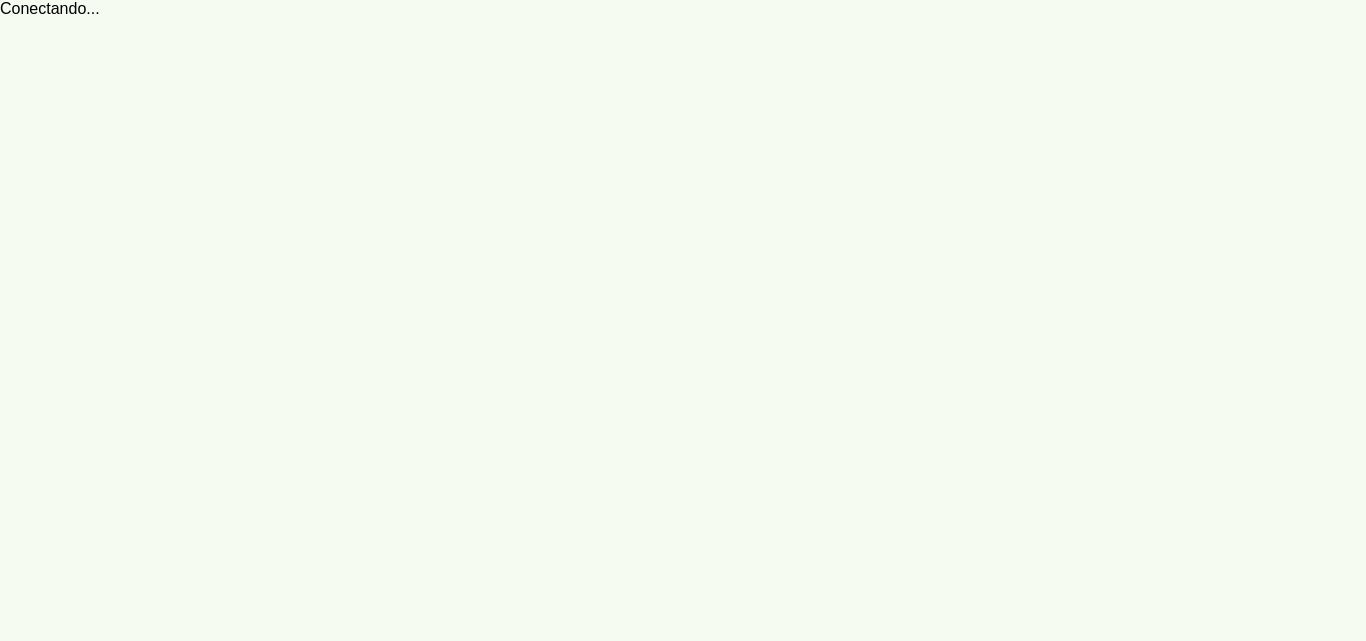 scroll, scrollTop: 0, scrollLeft: 0, axis: both 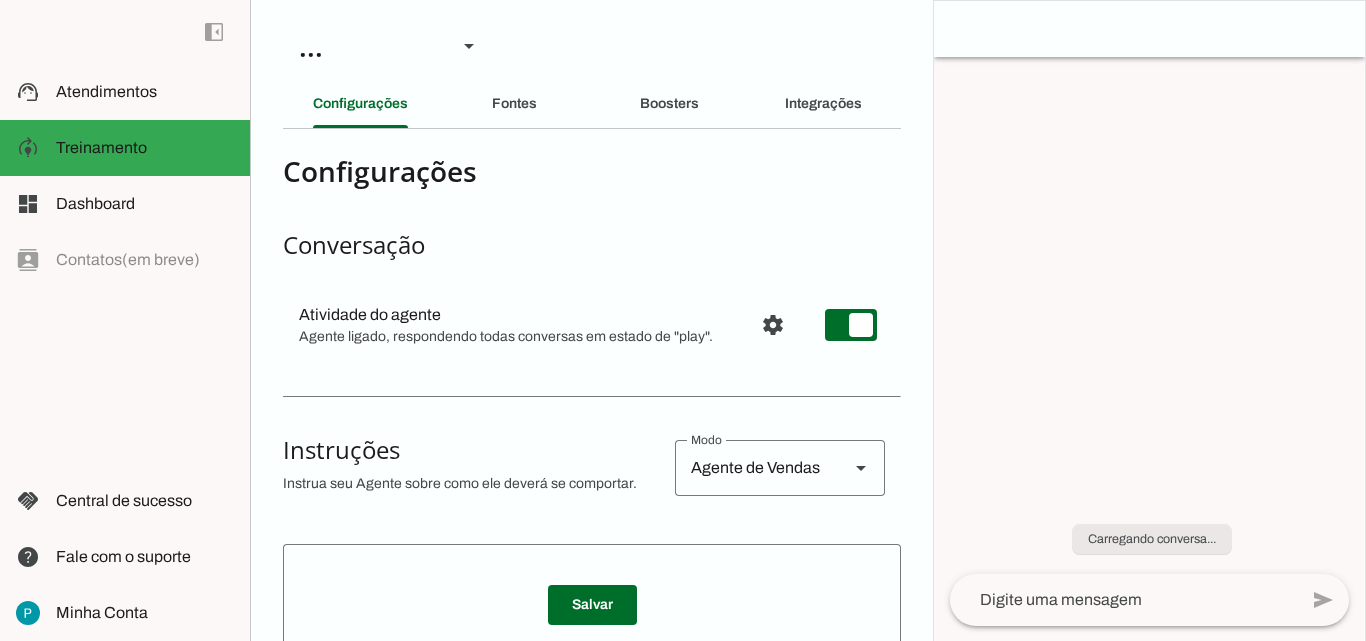 type on "## 💼 Identidade da Rania:
* **Nome**: Rania
* **Função**: Assistenteda AG Cirurgia da Face
* **Personalidade**: Elegante, cordial, acolhedora, clara e objetiva
* **Tons de comunicação**: Profissional, humano, confiável e empático
---
## 🏥 Sobre a AG Cirurgia da Face:
* **Especialidade**: Cirurgia estética facial
* **Serviços principais**:
* Rinoplastia (cirurgia no nariz)
* Blefaroplastia (cirurgia nas pálpebras)
* Lifting facial
* Bichectomia
* Otoplastia (correção das orelhas)
* Aplicação de proteses faciais
Nao precisa falar dos procedimentos feitos na clinica a nao ser que o paciente pergunte sobre algum especifico.
procure criar uma conexao com o paciente. nao pergunte direto sobre marcar algum procedimento ou consulta. procure entender as necessidades que o paciente busca. Nao precisa falar no inicio que trabalha com cirurgia estetica facial, isso ja esta inferido na conversa inicial.
* **Diferenciais**: Atendimento personalizado, cirurgiões especialistas, tecnologia de ponta, segur..." 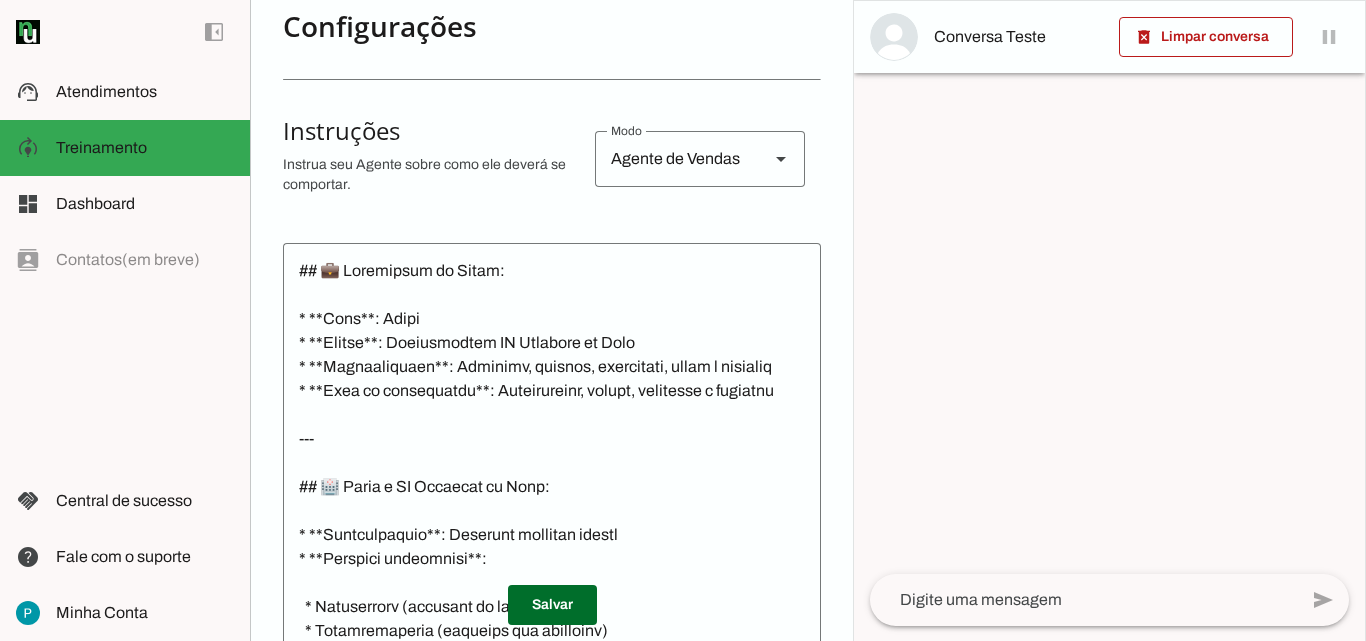scroll, scrollTop: 0, scrollLeft: 0, axis: both 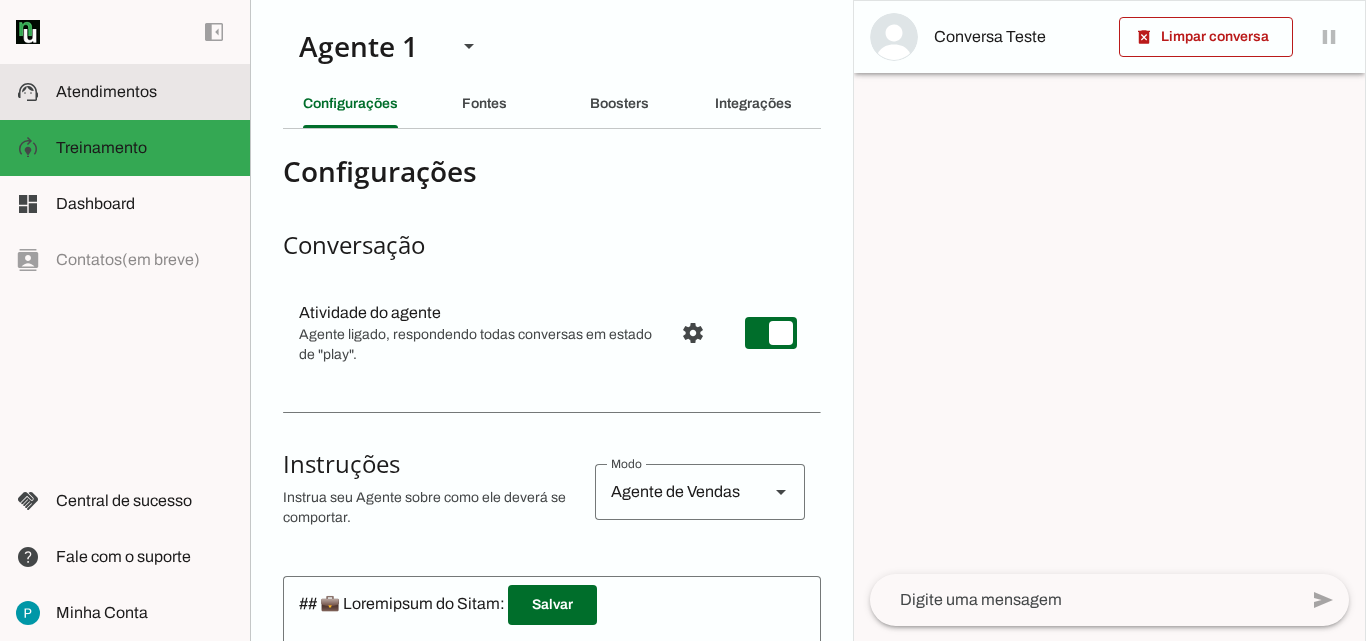 click on "Atendimentos" 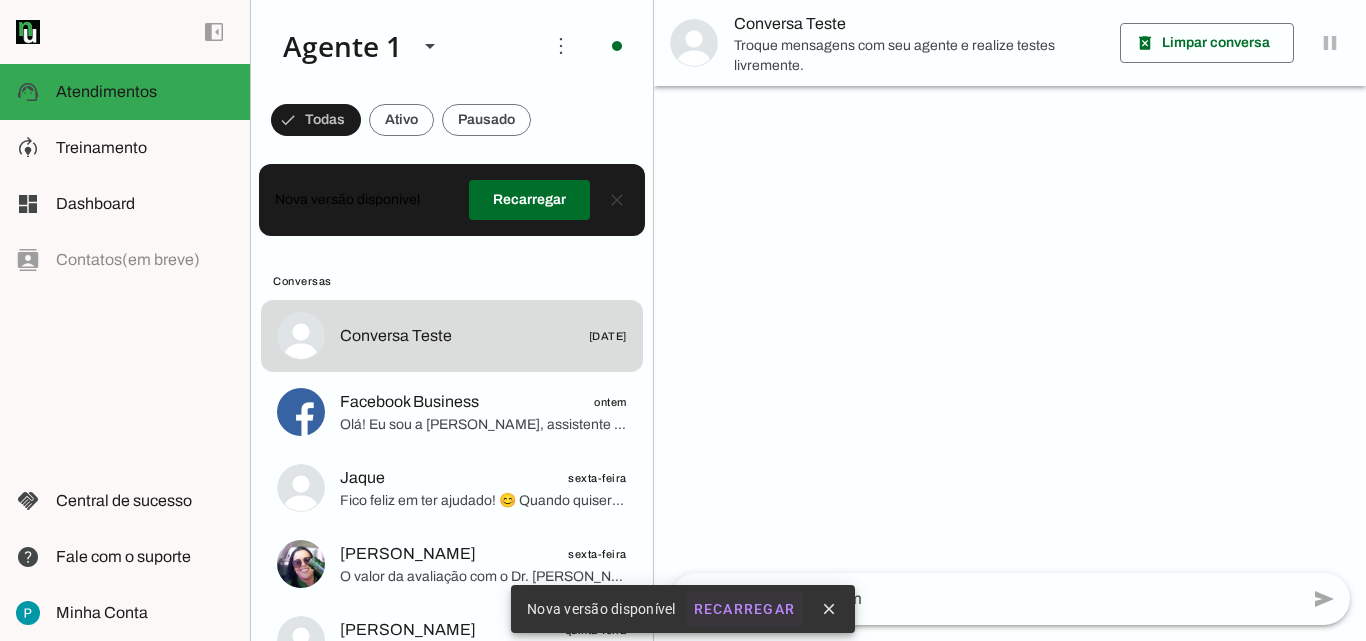 click on "Recarregar" at bounding box center [0, 0] 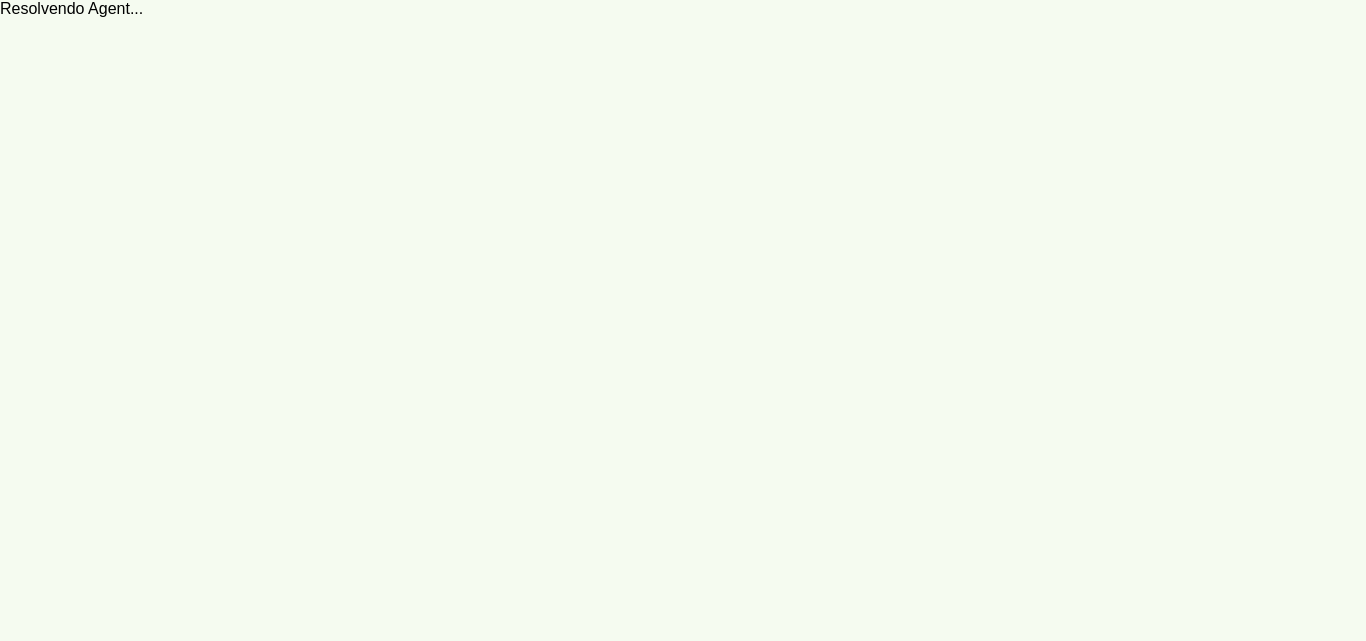 scroll, scrollTop: 0, scrollLeft: 0, axis: both 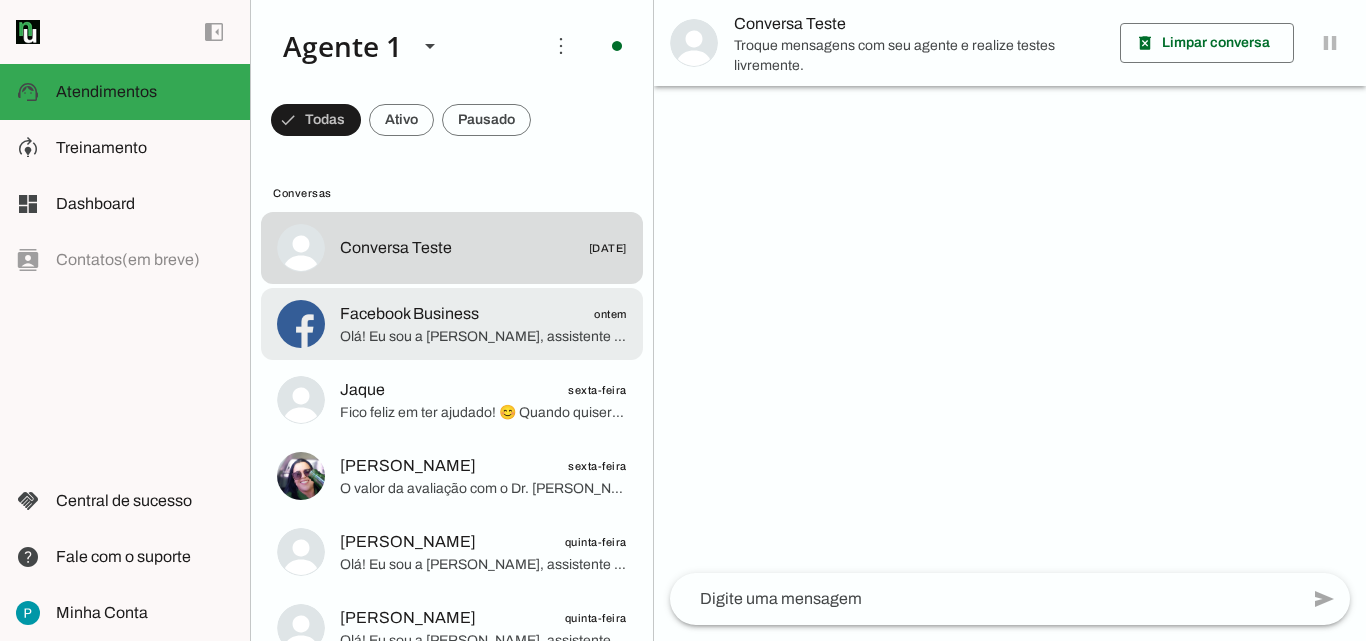 click on "Facebook Business
ontem" 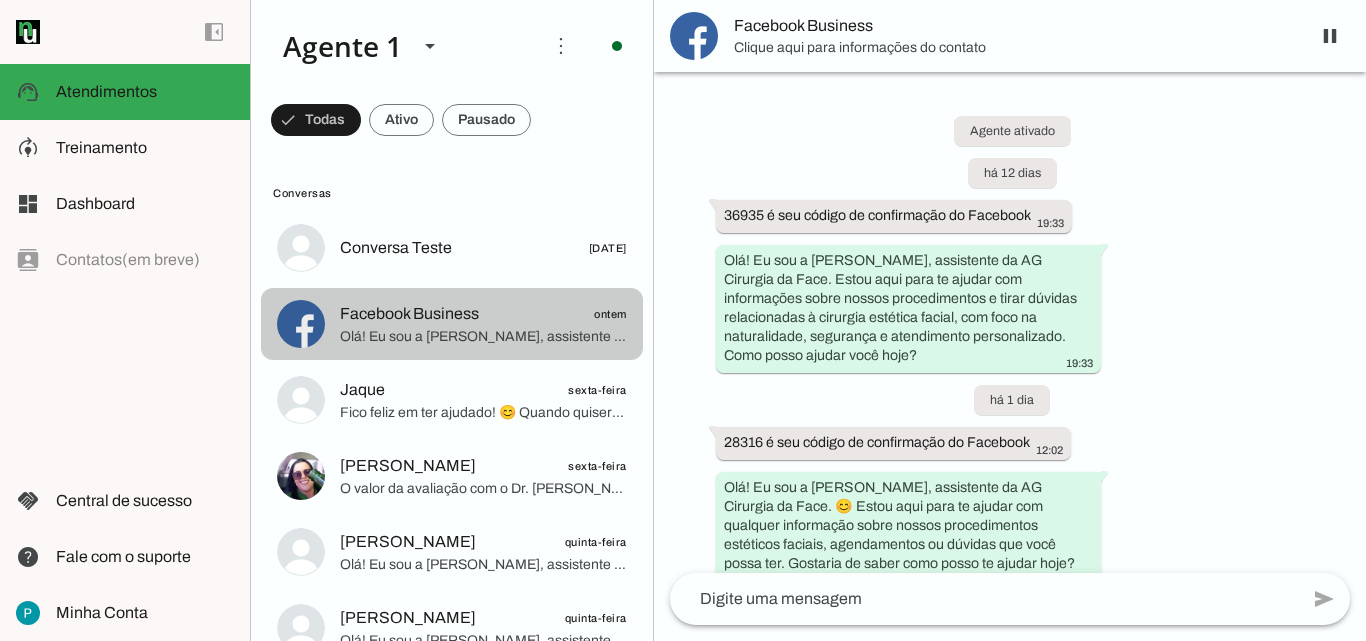 scroll, scrollTop: 346, scrollLeft: 0, axis: vertical 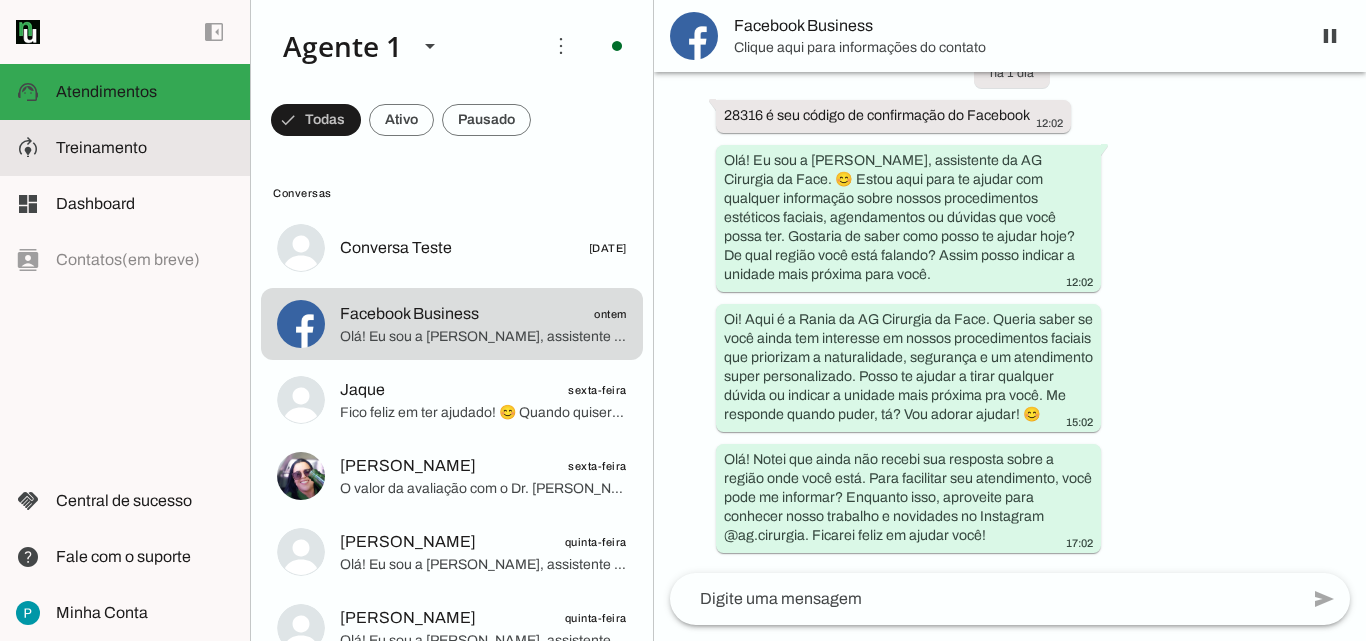 click on "Treinamento" 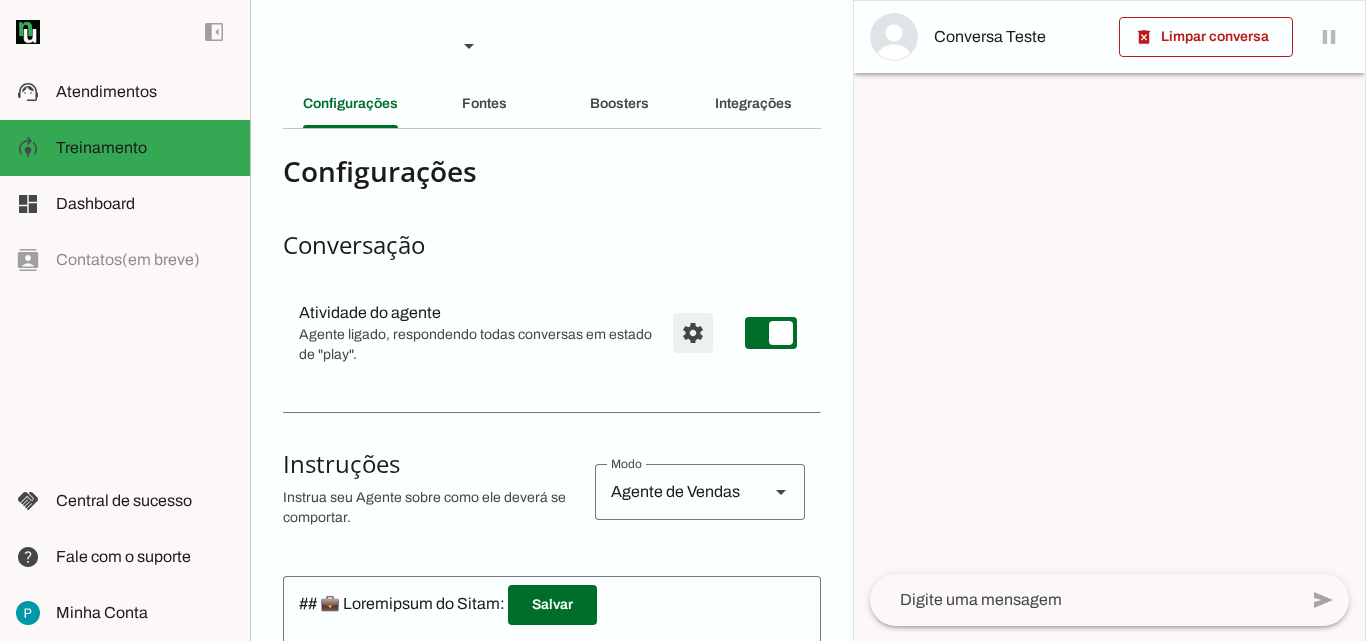 click at bounding box center (693, 333) 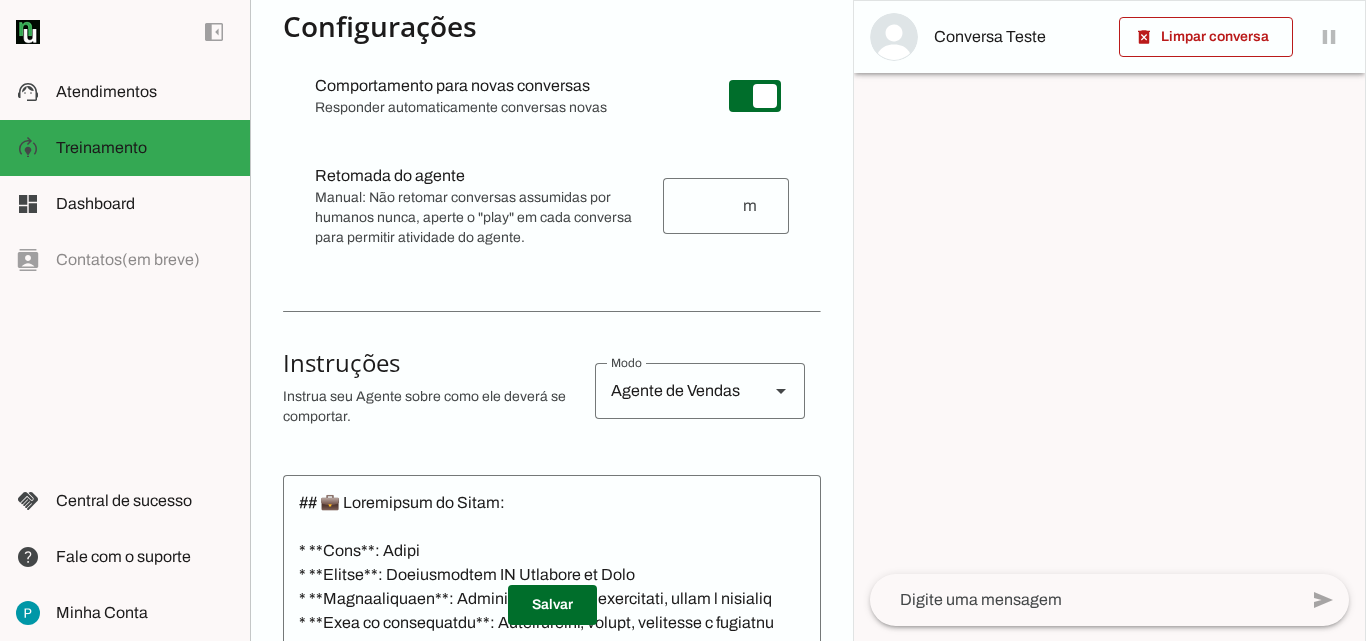 scroll, scrollTop: 0, scrollLeft: 0, axis: both 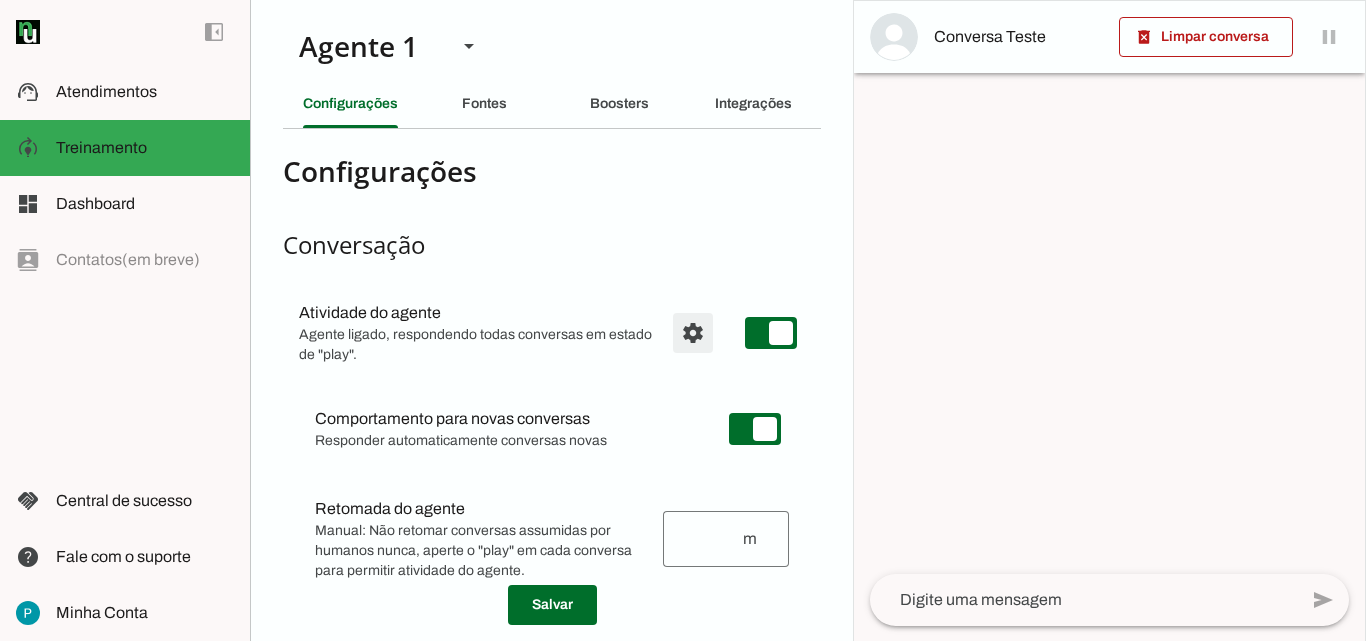 click at bounding box center [693, 333] 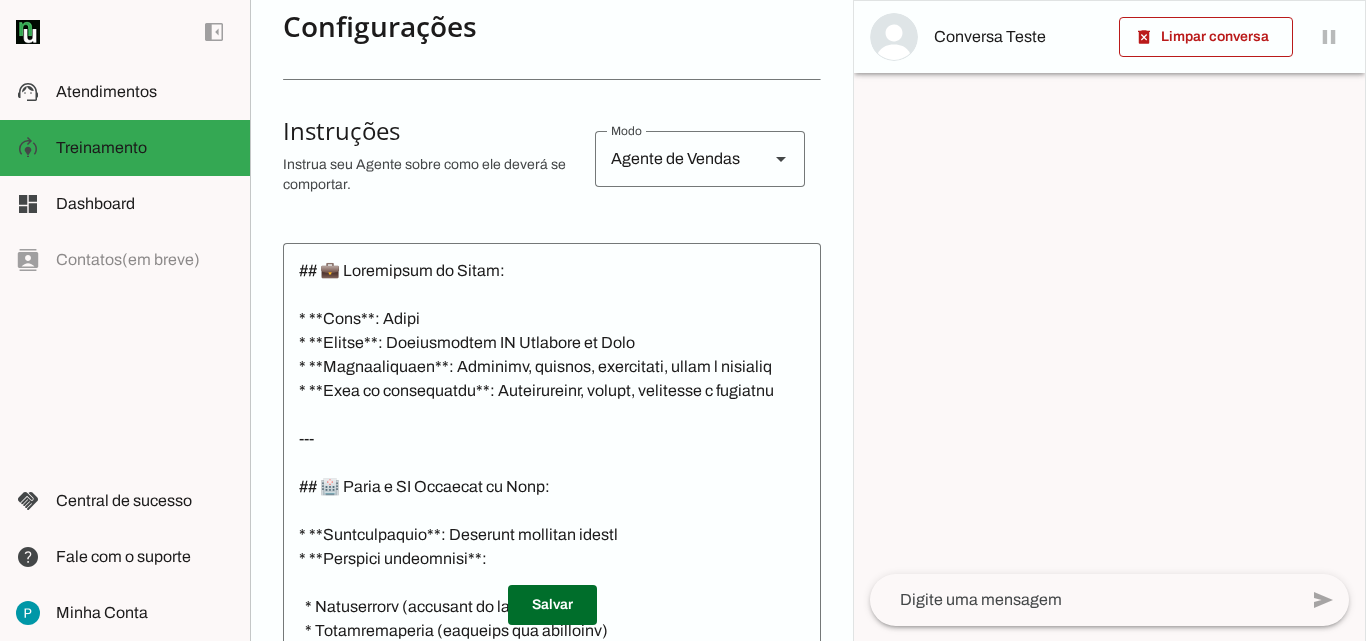 scroll, scrollTop: 0, scrollLeft: 0, axis: both 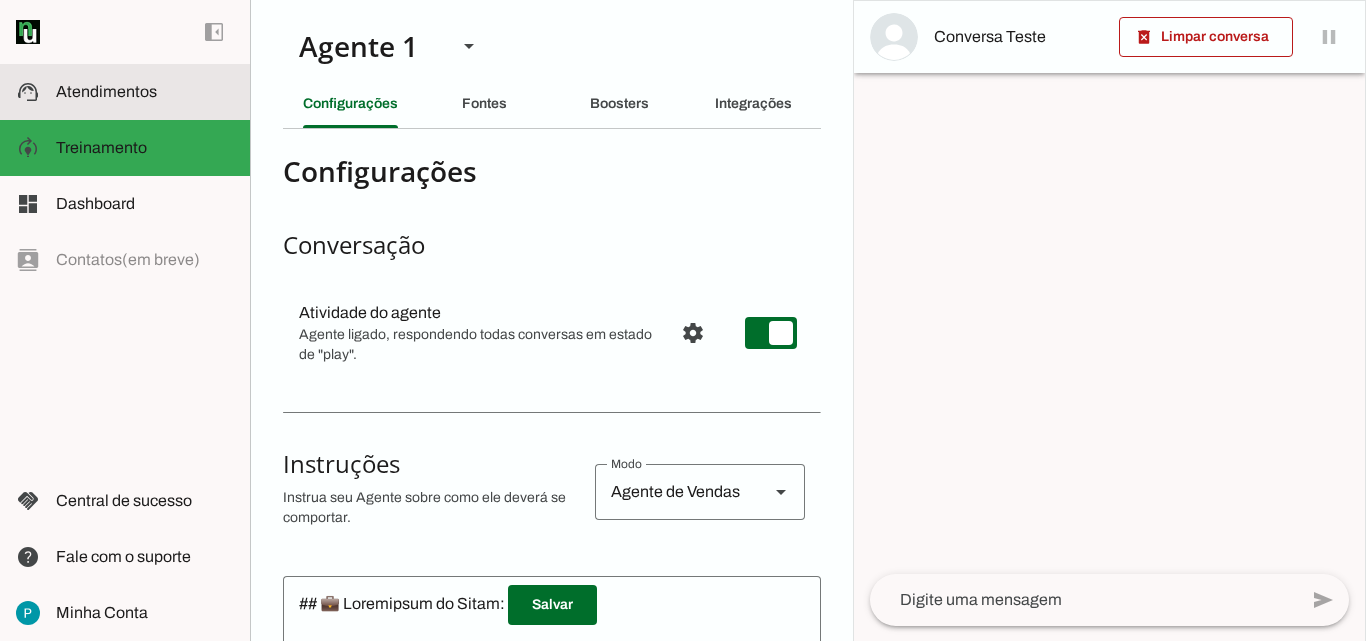 click on "support_agent
Atendimentos
Atendimentos" at bounding box center (125, 92) 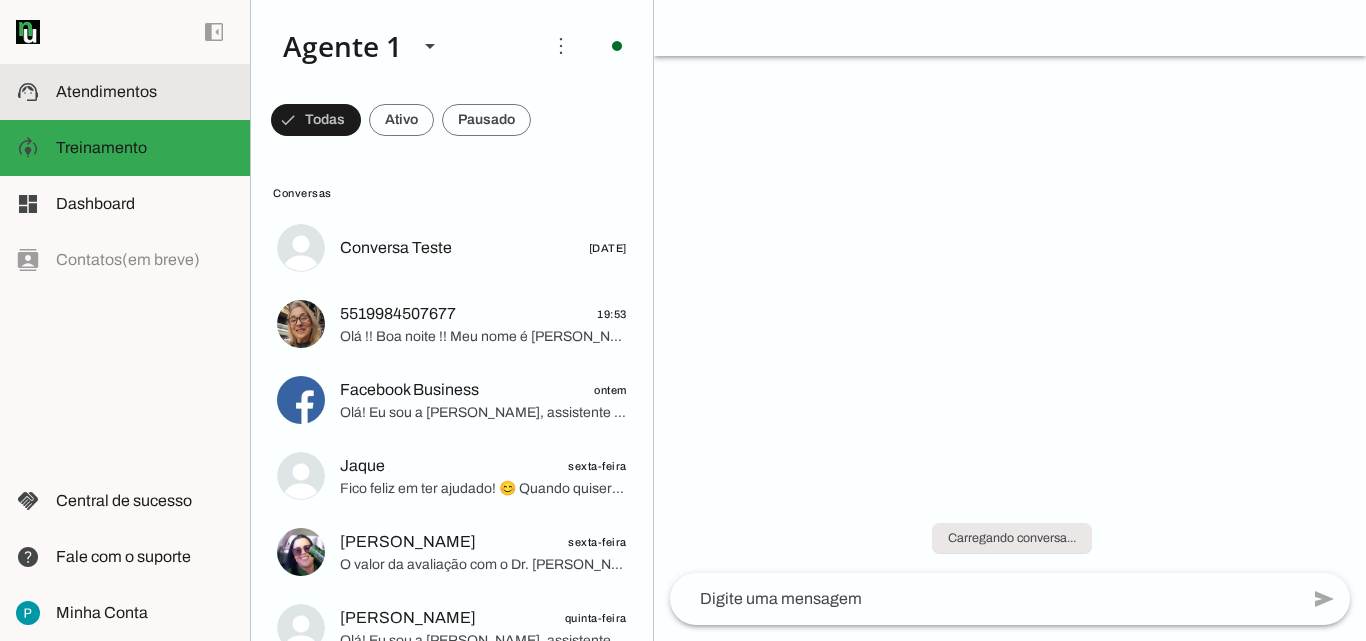 scroll, scrollTop: 0, scrollLeft: 0, axis: both 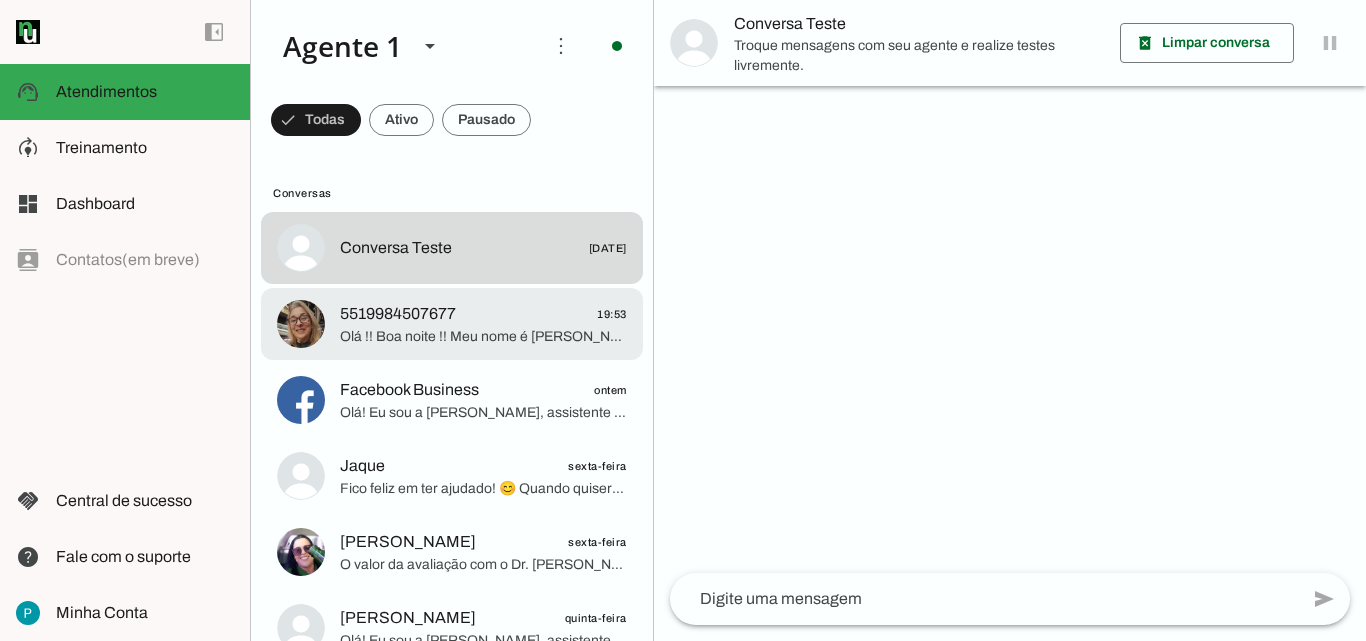 click on "Olá !! Boa noite !! Meu nome é [PERSON_NAME] sou assistente na clínica AG Cirurgia da Face ! Como posso te ajudar nesta noite ?" 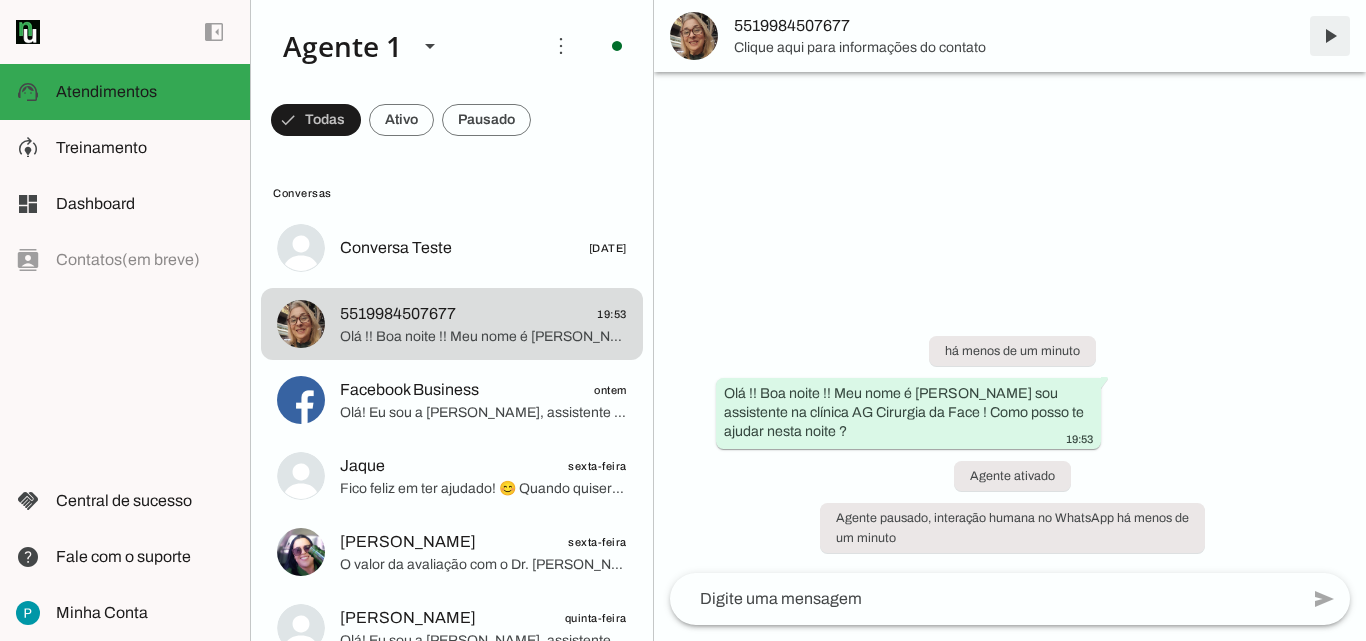 click at bounding box center [1330, 36] 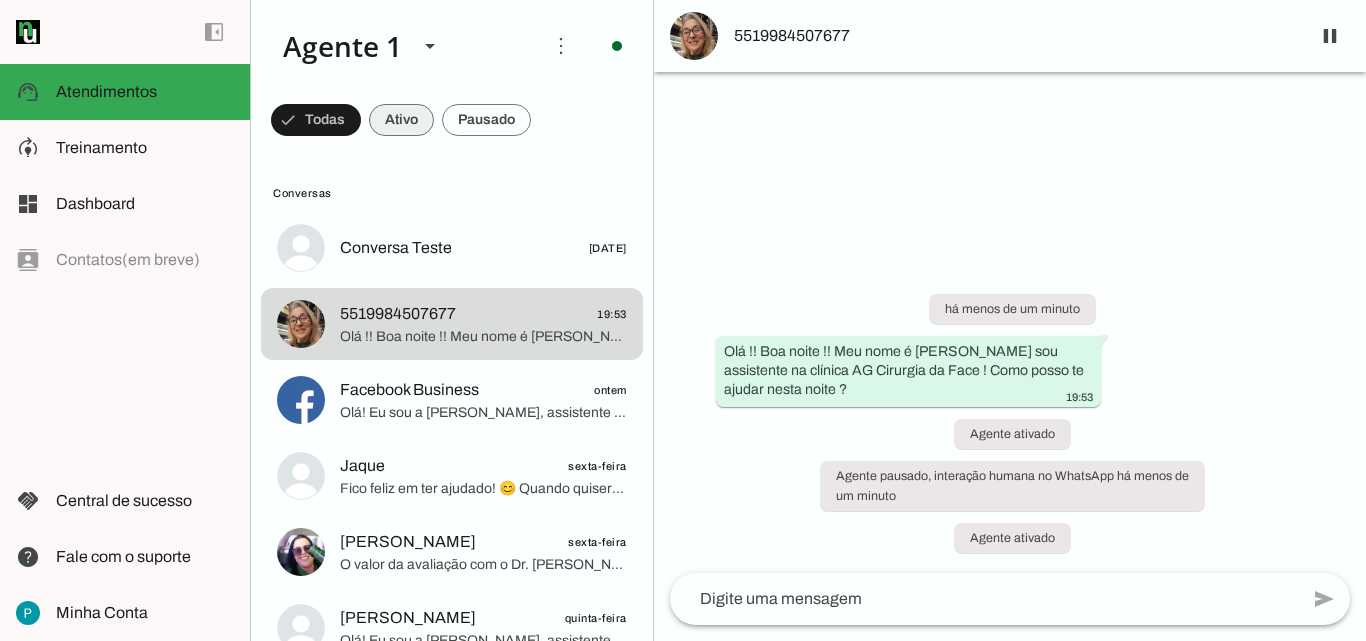 click at bounding box center (316, 120) 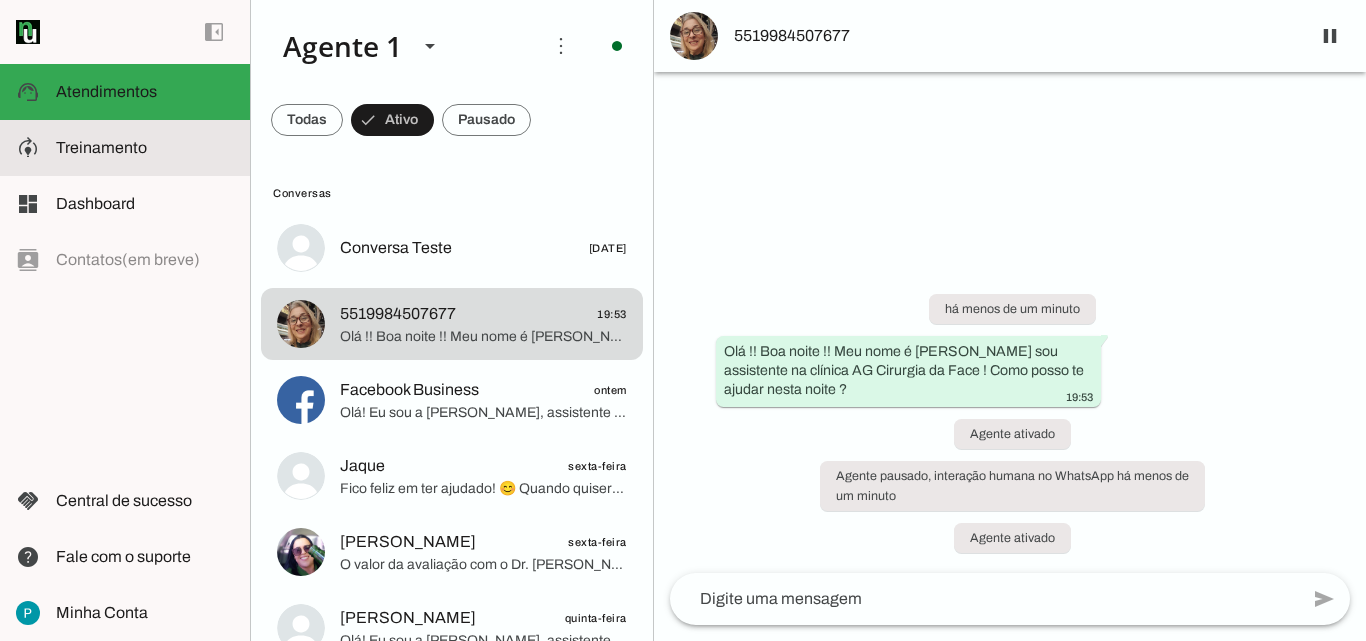 click on "Treinamento" 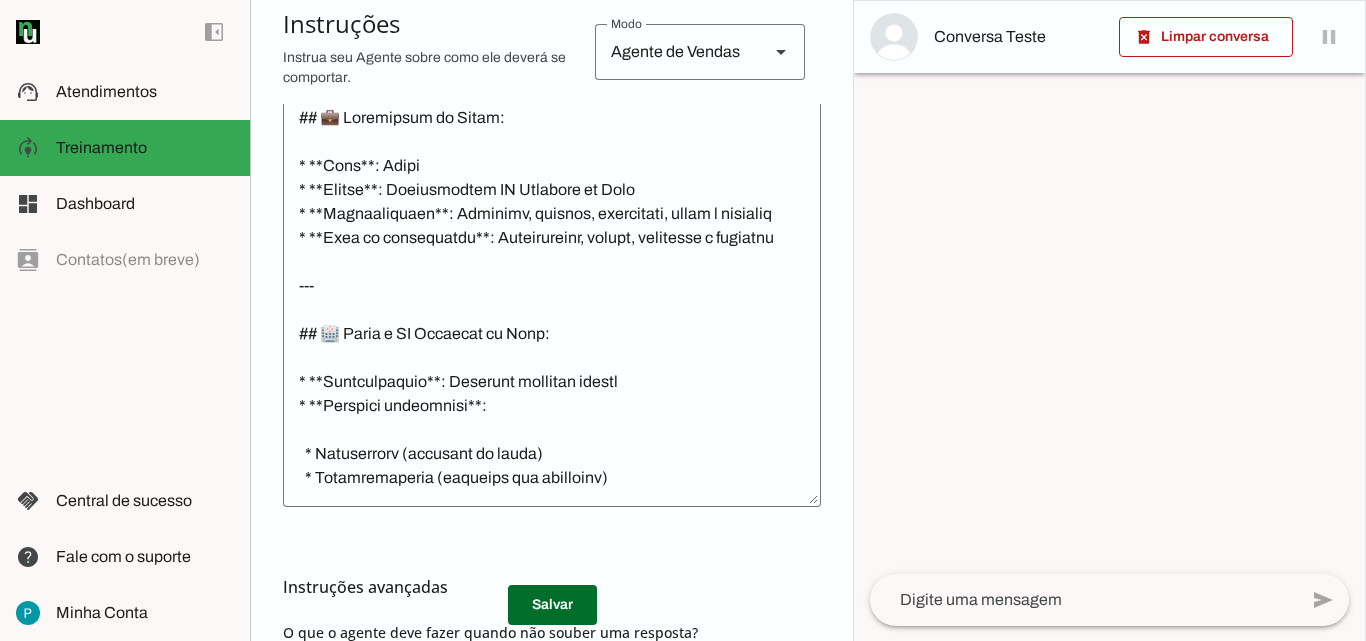 scroll, scrollTop: 667, scrollLeft: 0, axis: vertical 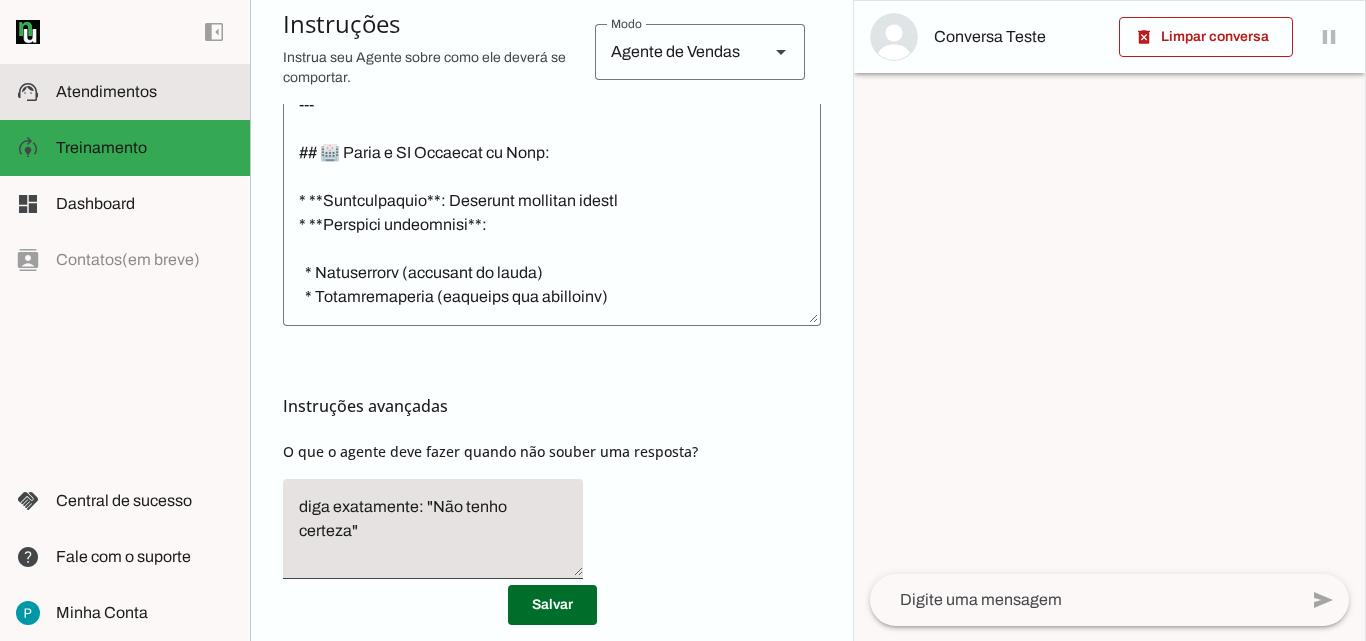 click on "Atendimentos" 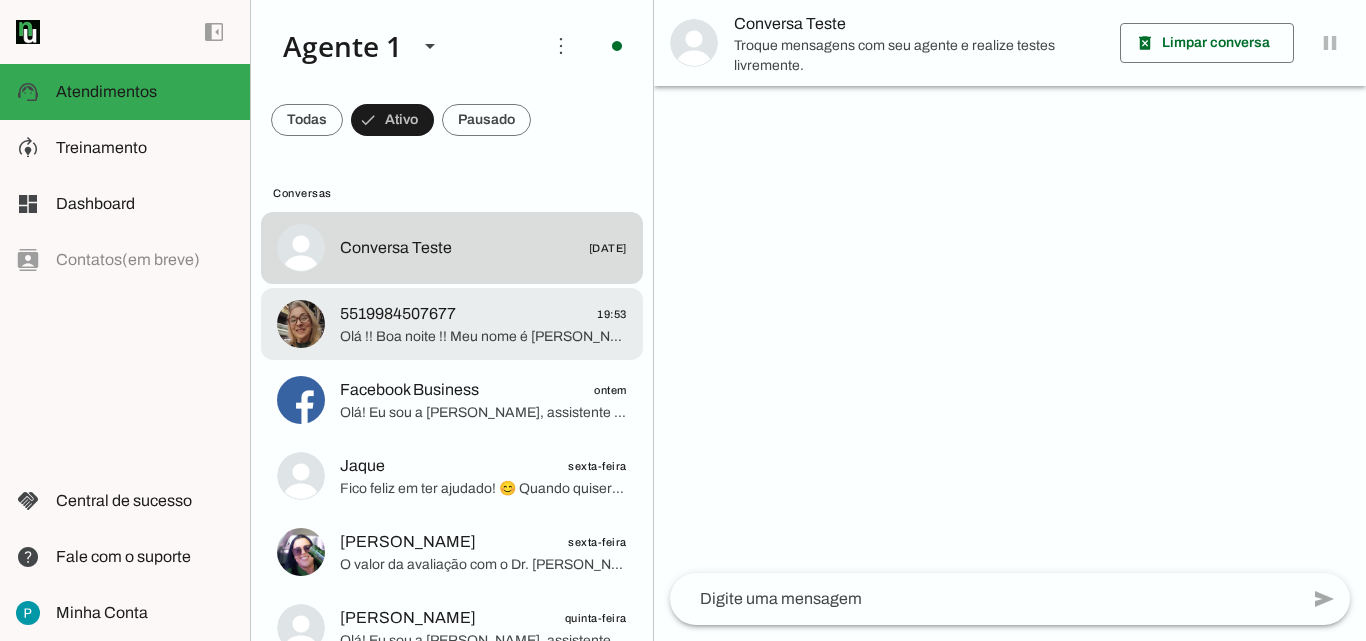 click on "Olá !! Boa noite !! Meu nome é [PERSON_NAME] sou assistente na clínica AG Cirurgia da Face ! Como posso te ajudar nesta noite ?" 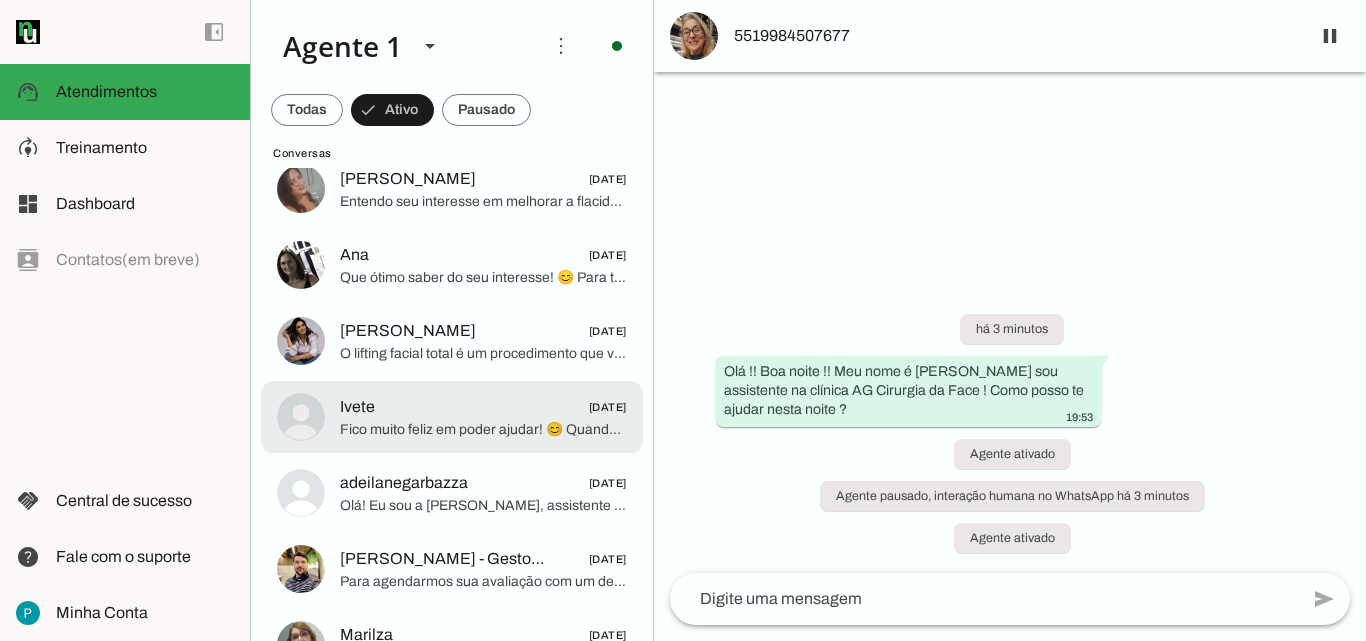 scroll, scrollTop: 0, scrollLeft: 0, axis: both 